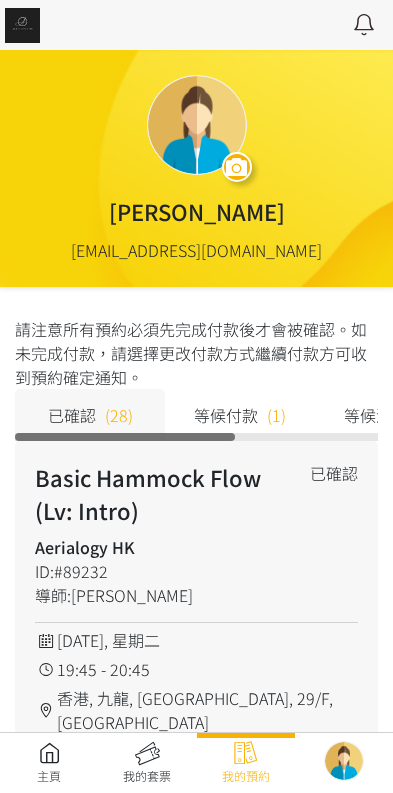 scroll, scrollTop: 0, scrollLeft: 0, axis: both 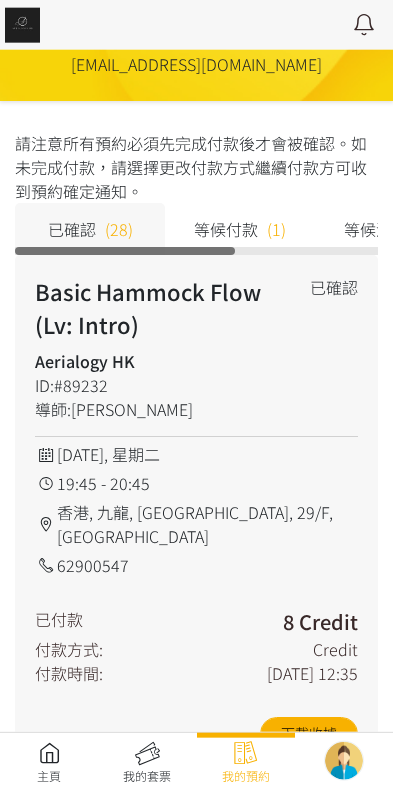 click on "等候付款" at bounding box center (226, 229) 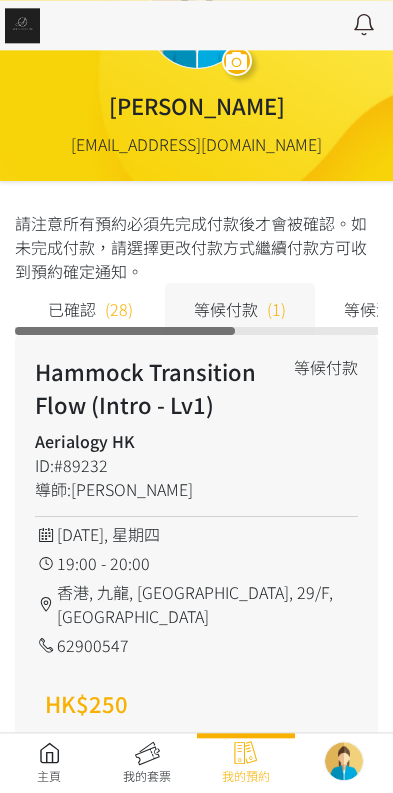 scroll, scrollTop: 208, scrollLeft: 0, axis: vertical 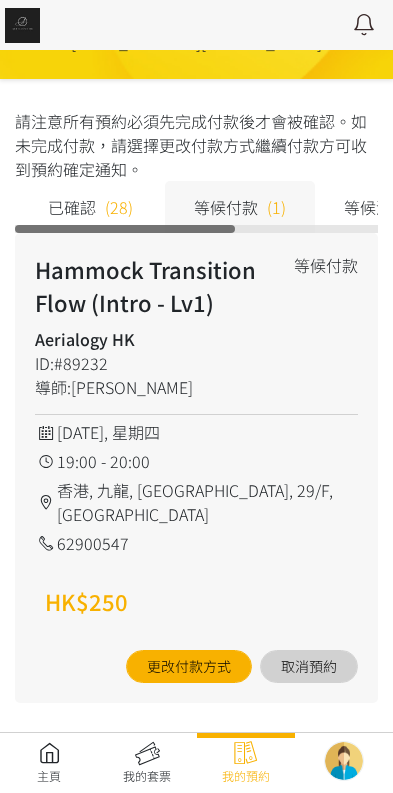 click at bounding box center [49, 763] 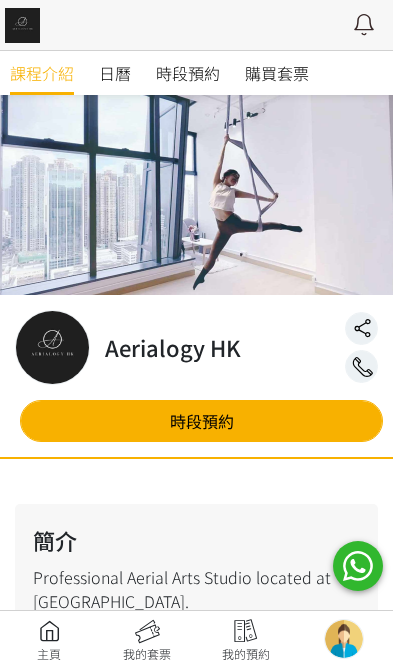 scroll, scrollTop: 0, scrollLeft: 0, axis: both 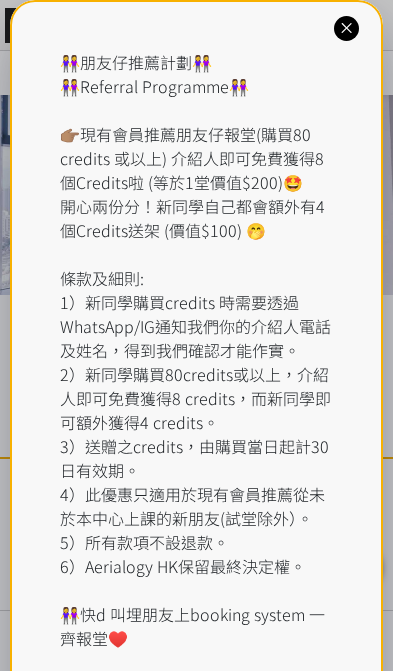 click on "👭朋友仔推薦計劃👭 👭Referral Programme👭 👉🏽現有會員推薦朋友仔報堂(購買80 credits 或以上) 介紹人即可免費獲得8個Credits啦 (等於1堂價值$200)🤩 開心兩份分！新同學自己都會額外有4個Credits送架 (價值$100) 🤭 條款及細則: 1）新同學購買credits 時需要透過WhatsApp/IG通知我們你的介紹人電話及姓名，得到我們確認才能作實。 2）新同學購買80credits或以上，介紹人即可免費獲得8 credits，而新同學即可額外獲得4 credits。 3）送贈之credits，由購買當日起計30日有效期。 4）此優惠只適用於現有會員推薦從未於本中心上課的新朋友(試堂除外）。 5）所有款項不設退款。 6）Aerialogy HK保留最終決定權。 👭快d 叫埋朋友上booking system 一齊報堂♥️" at bounding box center [196, 362] 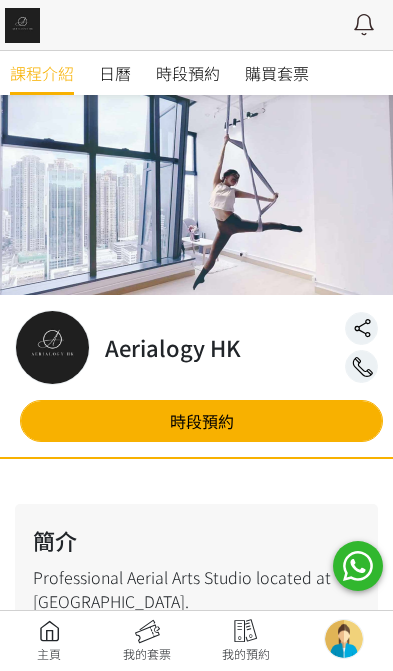 click on "購買套票" at bounding box center (277, 73) 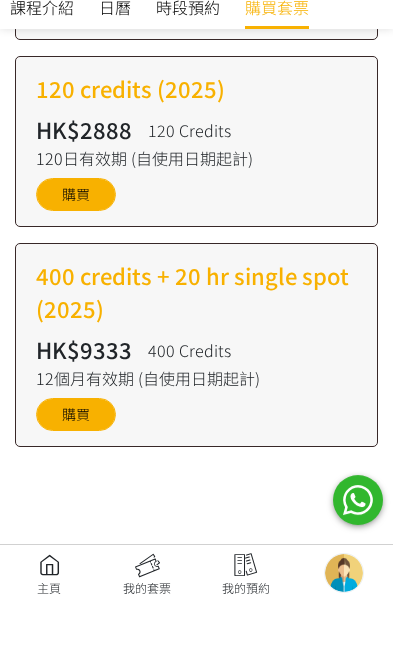 scroll, scrollTop: 1413, scrollLeft: 0, axis: vertical 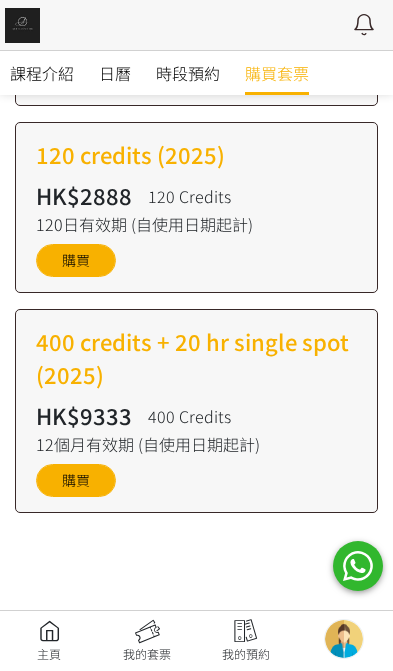 click on "HK$9333
400 Credits" at bounding box center (196, 415) 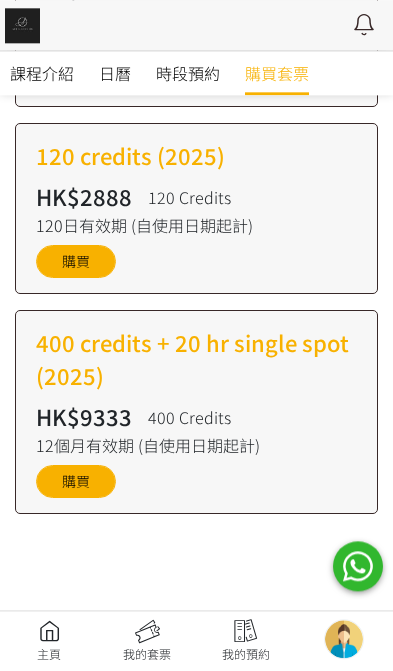 scroll, scrollTop: 1413, scrollLeft: 0, axis: vertical 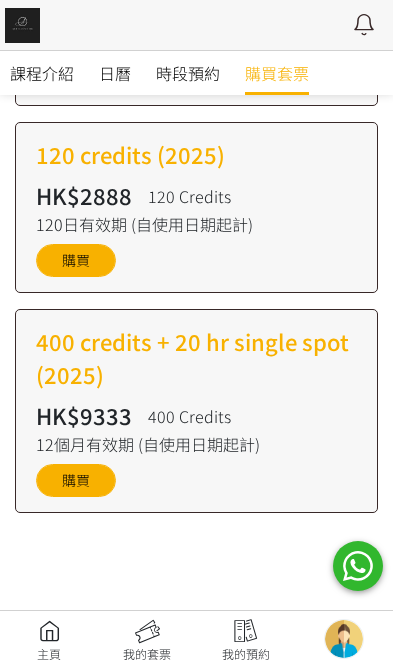 click on "購買" at bounding box center [76, 260] 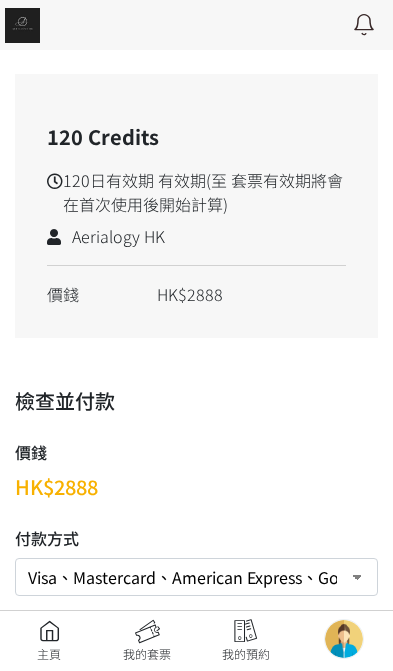 scroll, scrollTop: 0, scrollLeft: 0, axis: both 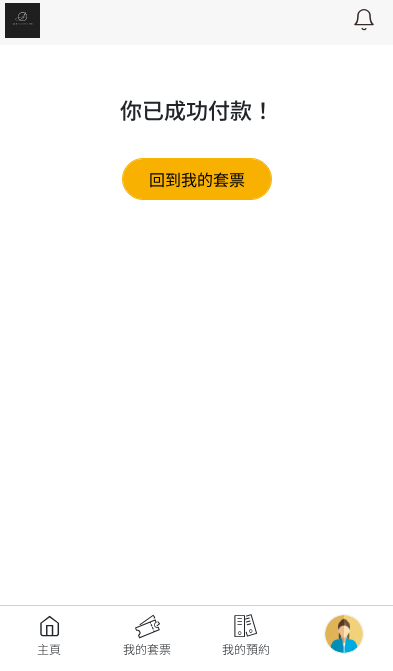 click at bounding box center [147, 641] 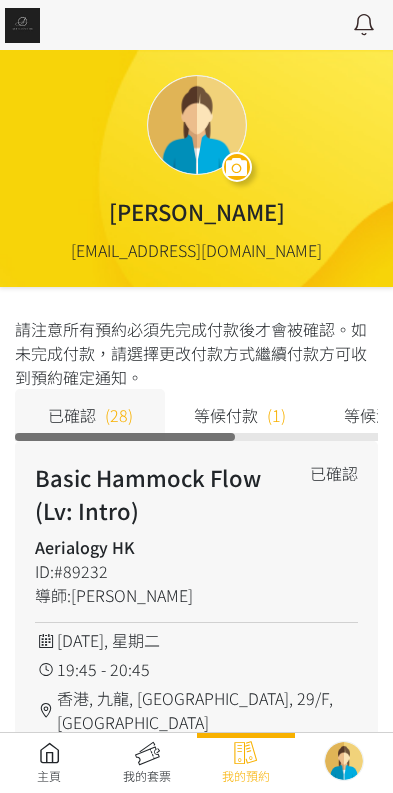scroll, scrollTop: 0, scrollLeft: 0, axis: both 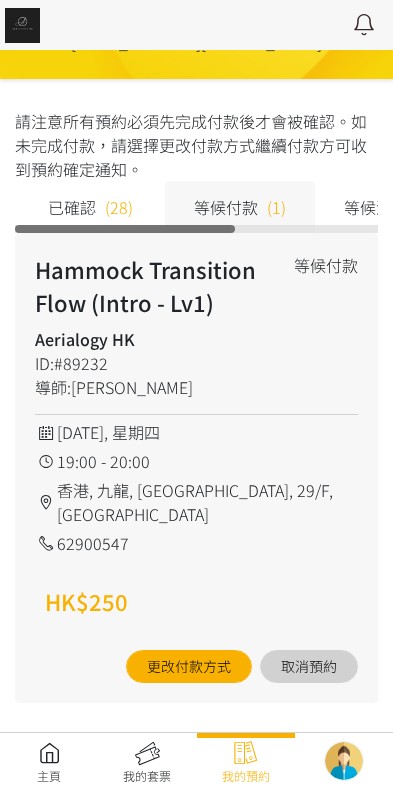click on "更改付款方式" at bounding box center (189, 666) 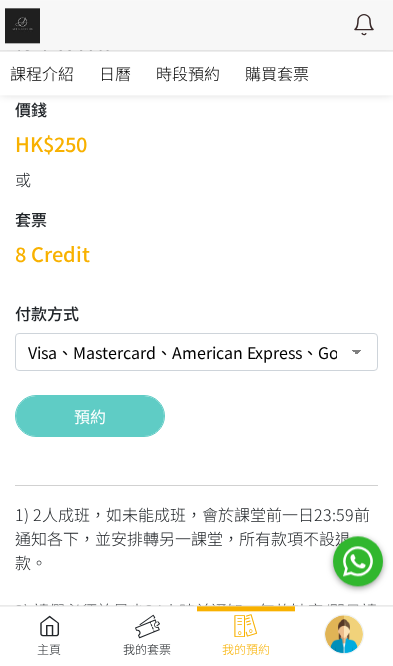 scroll, scrollTop: 316, scrollLeft: 0, axis: vertical 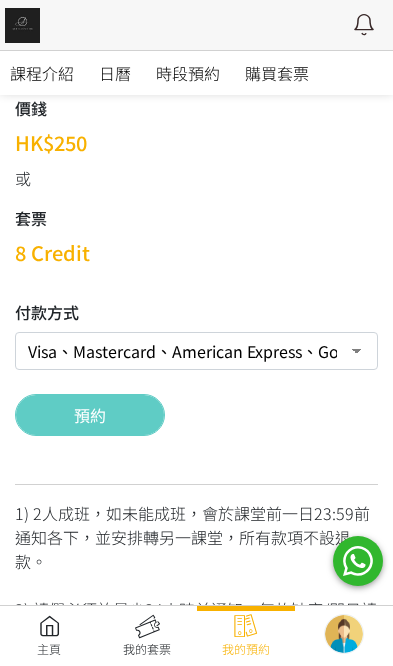 click on "Visa、Mastercard、American Express、Google Pay 、Apple Pay Credit 套票 (餘額 124 Credit） 轉數快FPS及銀行轉帳" at bounding box center (196, 351) 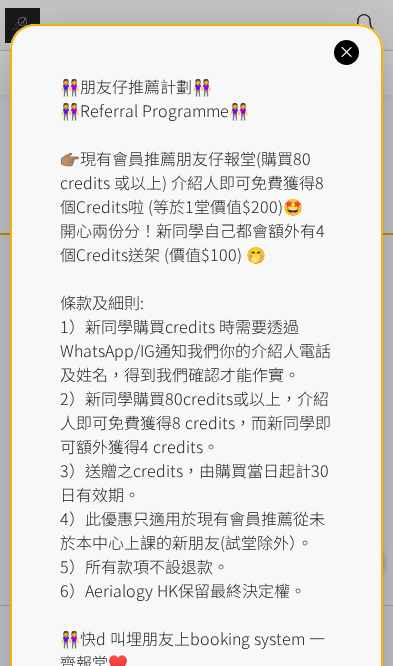 scroll, scrollTop: 0, scrollLeft: 0, axis: both 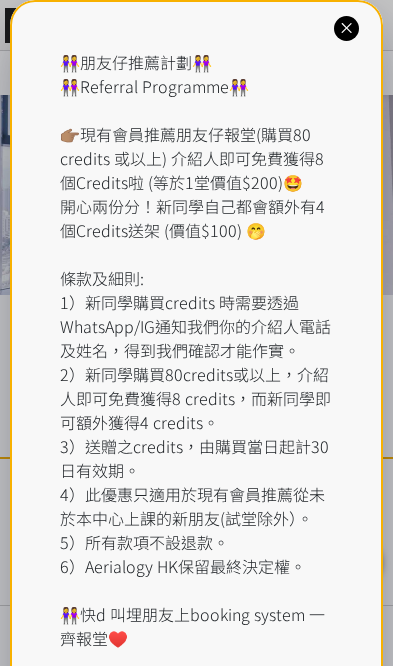 click at bounding box center (346, 28) 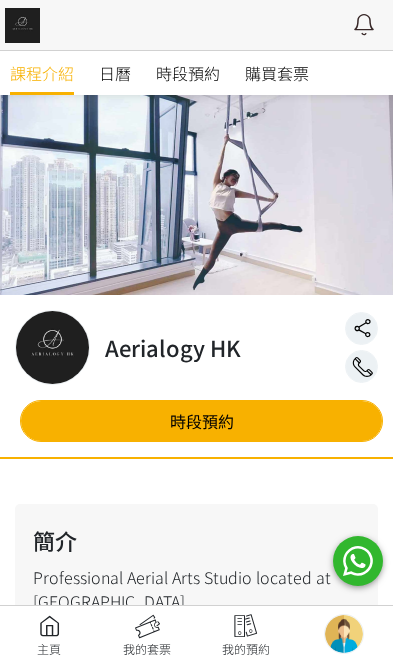 click at bounding box center [49, 636] 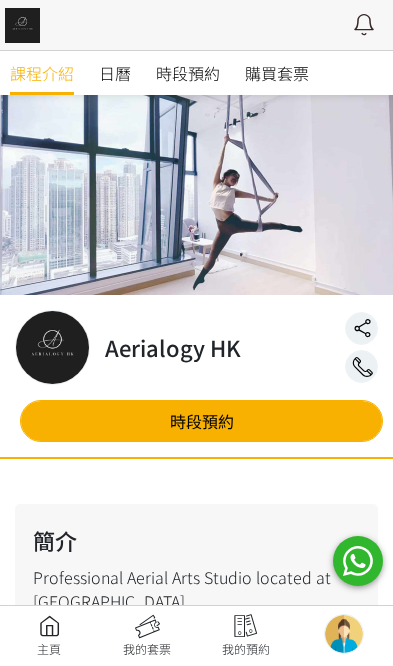 scroll, scrollTop: 0, scrollLeft: 0, axis: both 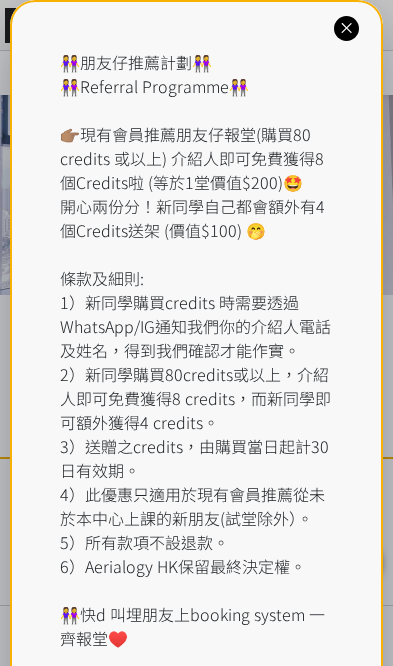 click on "👭朋友仔推薦計劃👭 👭Referral Programme👭 👉🏽現有會員推薦朋友仔報堂(購買80 credits 或以上) 介紹人即可免費獲得8個Credits啦 (等於1堂價值$200)🤩 開心兩份分！新同學自己都會額外有4個Credits送架 (價值$100) 🤭 條款及細則: 1）新同學購買credits 時需要透過WhatsApp/IG通知我們你的介紹人電話及姓名，得到我們確認才能作實。 2）新同學購買80credits或以上，介紹人即可免費獲得8 credits，而新同學即可額外獲得4 credits。 3）送贈之credits，由購買當日起計30日有效期。 4）此優惠只適用於現有會員推薦從未於本中心上課的新朋友(試堂除外）。 5）所有款項不設退款。 6）Aerialogy HK保留最終決定權。 👭快d 叫埋朋友上booking system 一齊報堂♥️" at bounding box center (196, 362) 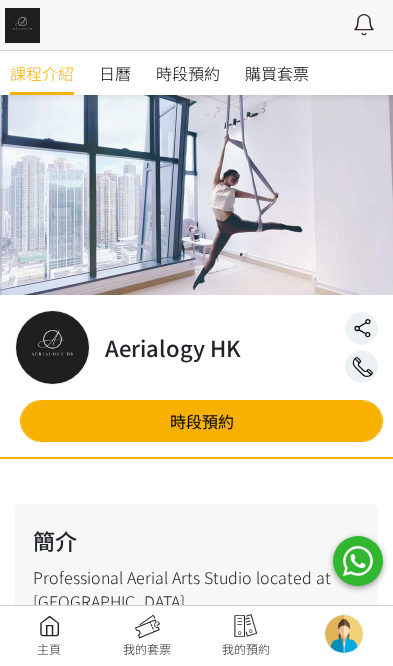 click on "時段預約" at bounding box center [188, 73] 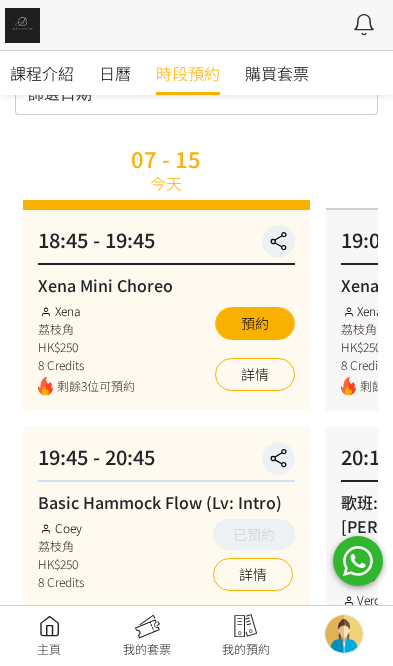 scroll, scrollTop: 214, scrollLeft: 0, axis: vertical 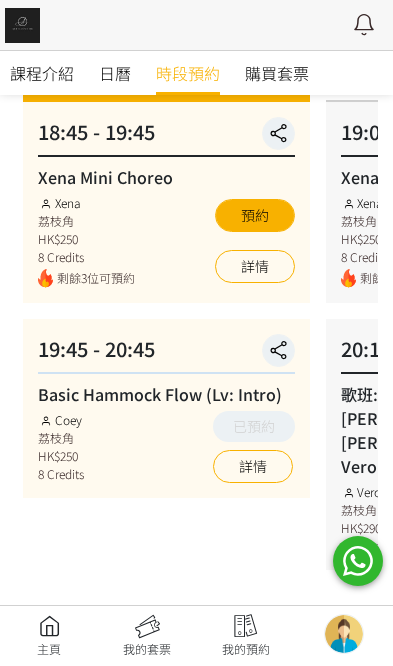 click at bounding box center (147, 636) 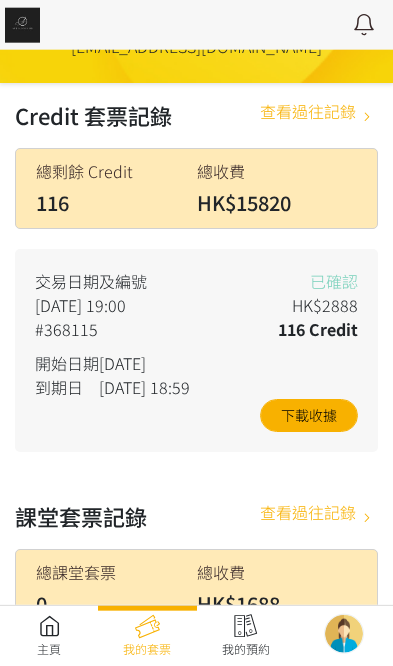 scroll, scrollTop: 217, scrollLeft: 0, axis: vertical 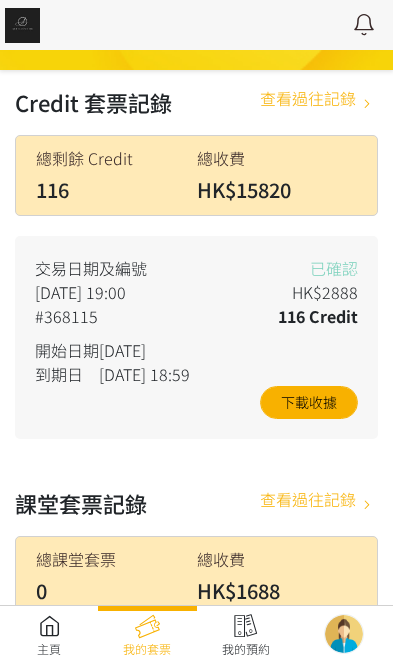 click on "查看過往記錄" at bounding box center [308, 503] 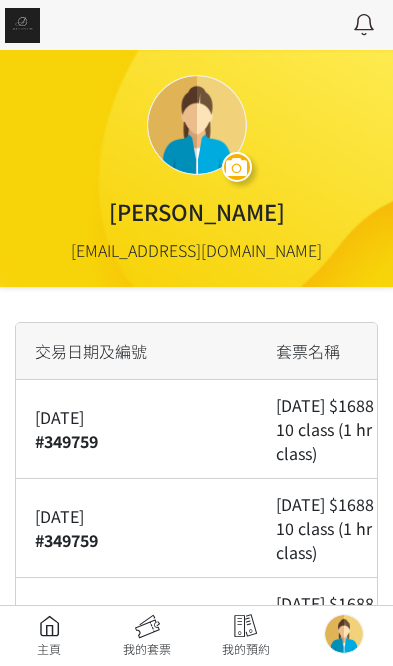 scroll, scrollTop: 0, scrollLeft: 0, axis: both 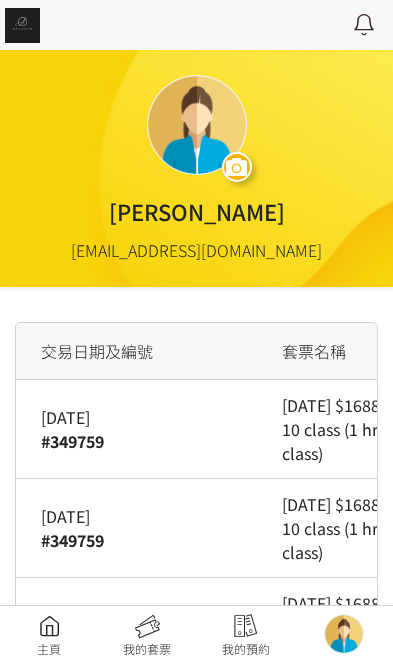 click at bounding box center [246, 636] 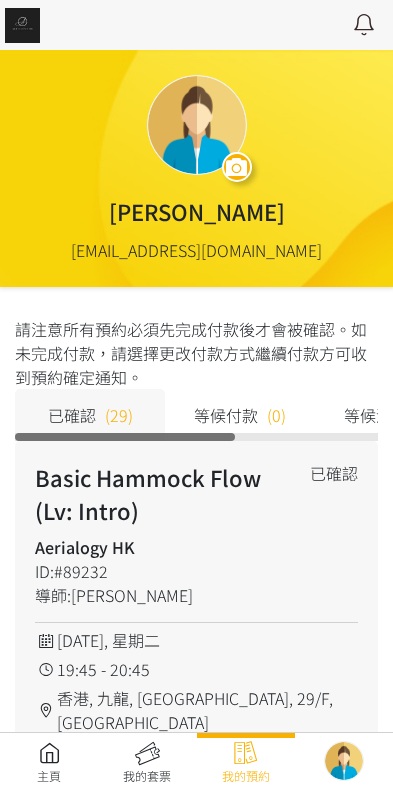 scroll, scrollTop: 0, scrollLeft: 0, axis: both 